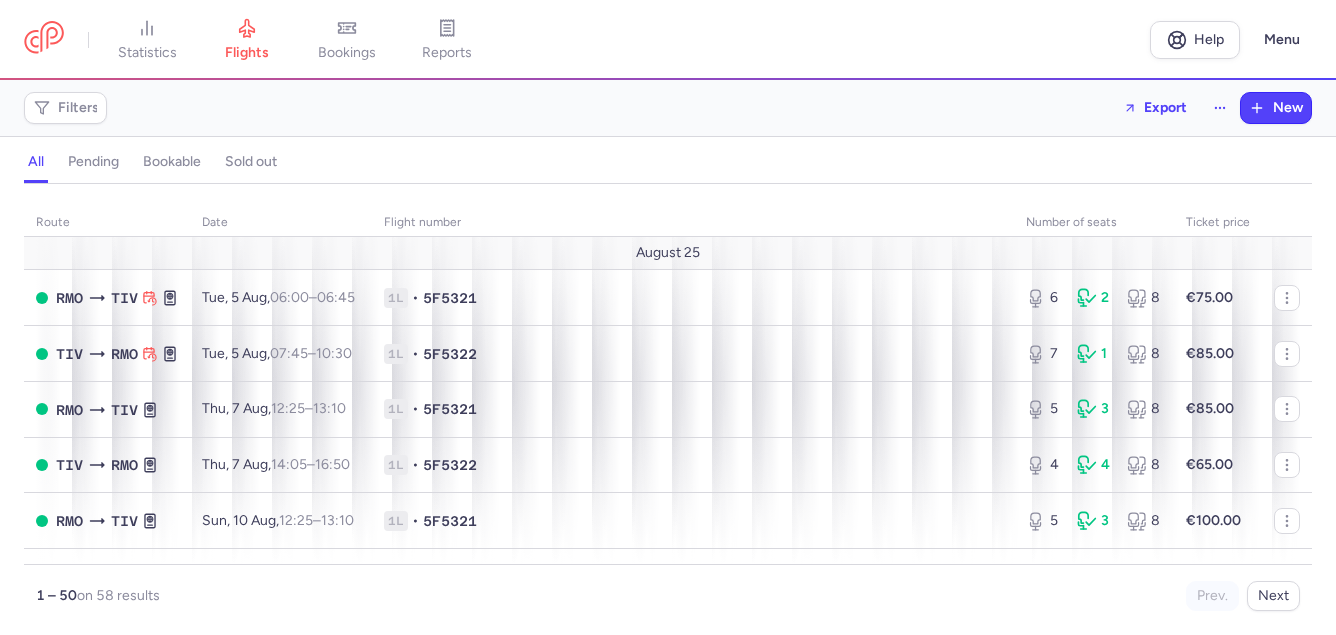 scroll, scrollTop: 0, scrollLeft: 0, axis: both 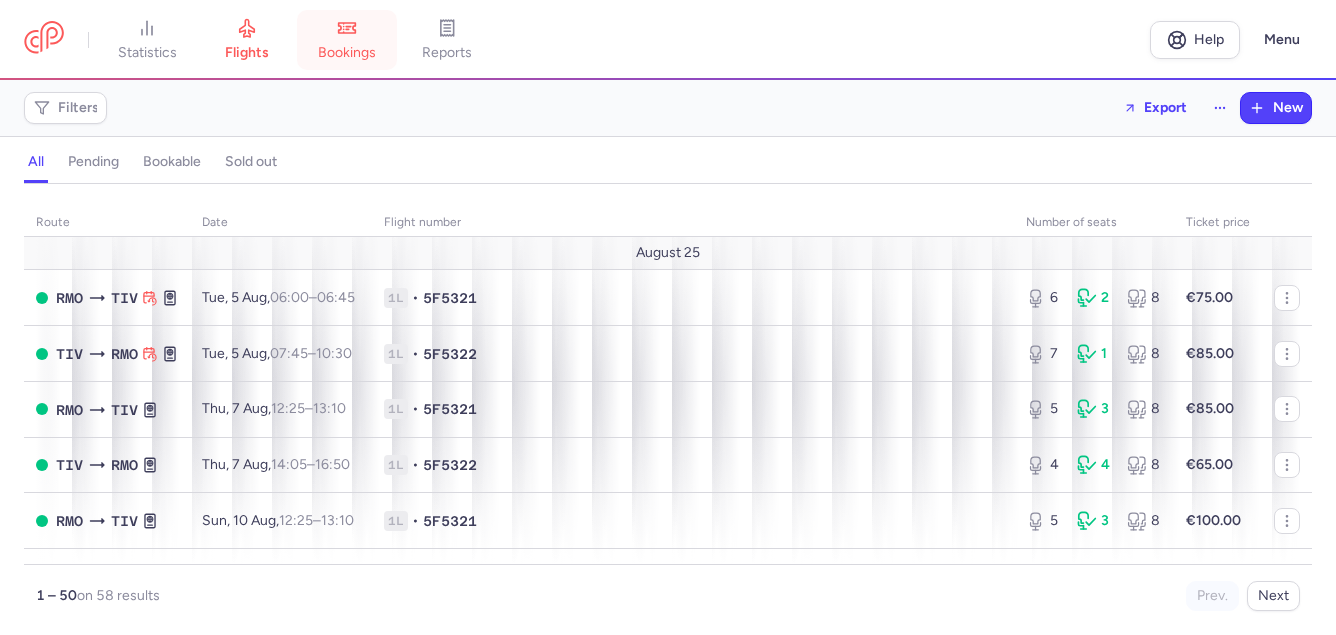 click on "bookings" at bounding box center [347, 53] 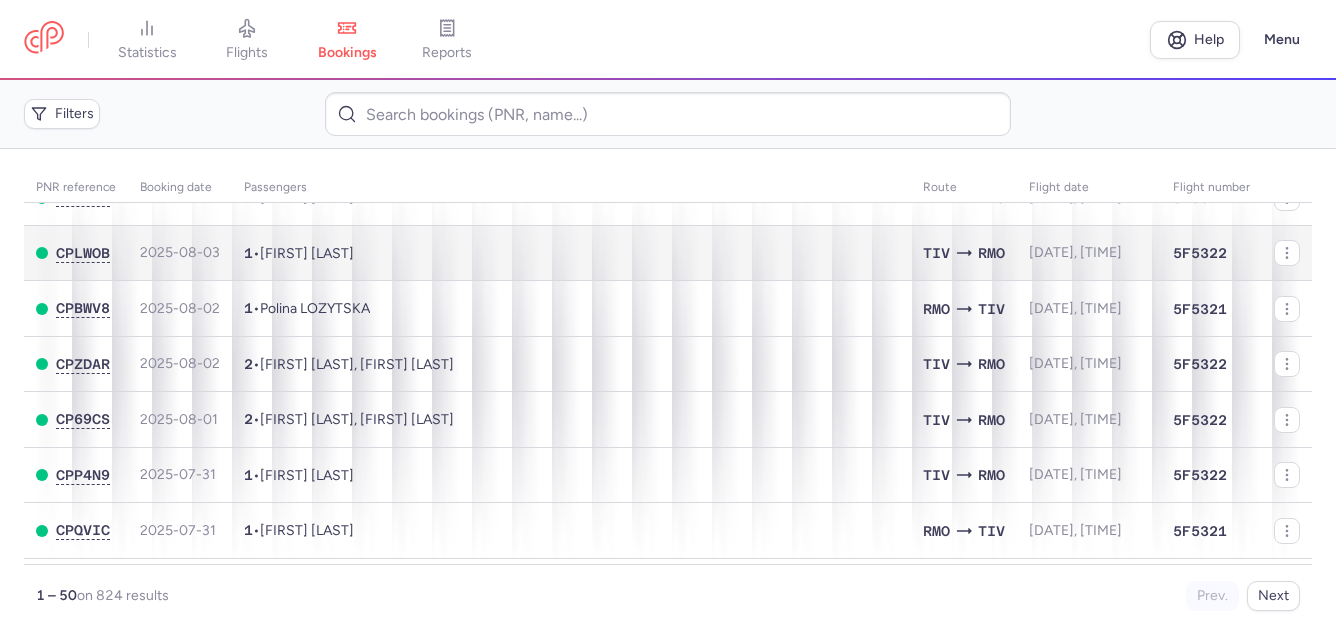 scroll, scrollTop: 200, scrollLeft: 0, axis: vertical 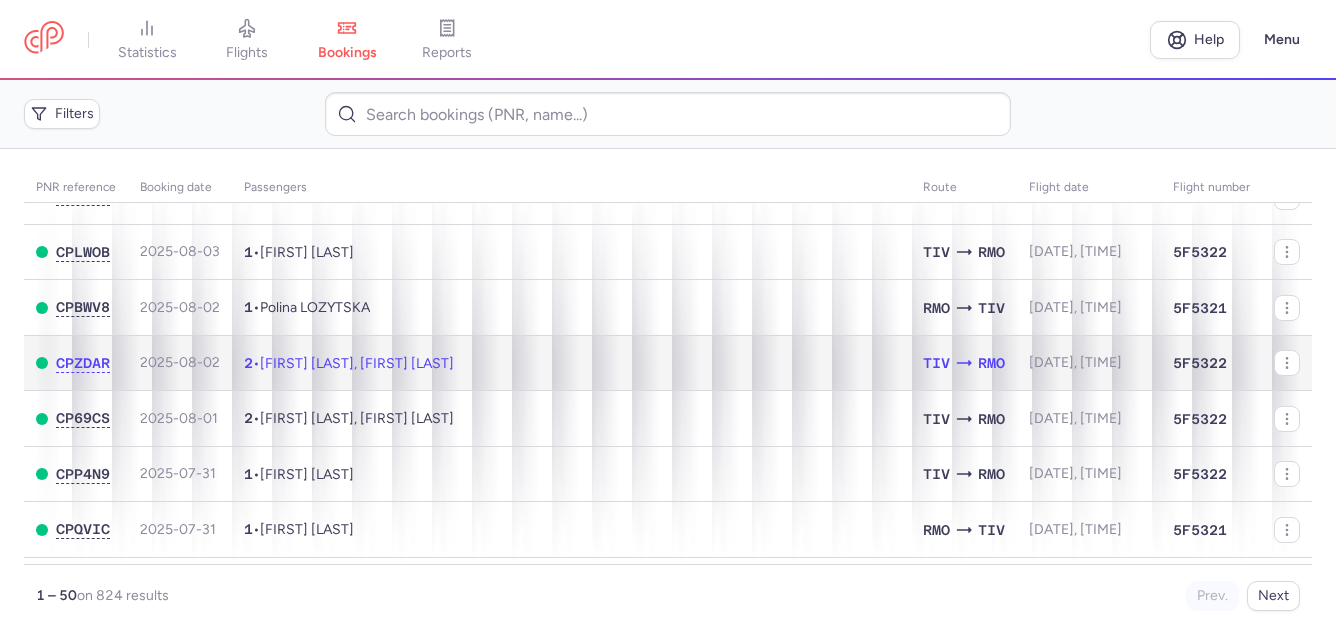 click on "[FIRST] [LAST], [FIRST] [LAST]" at bounding box center [357, 363] 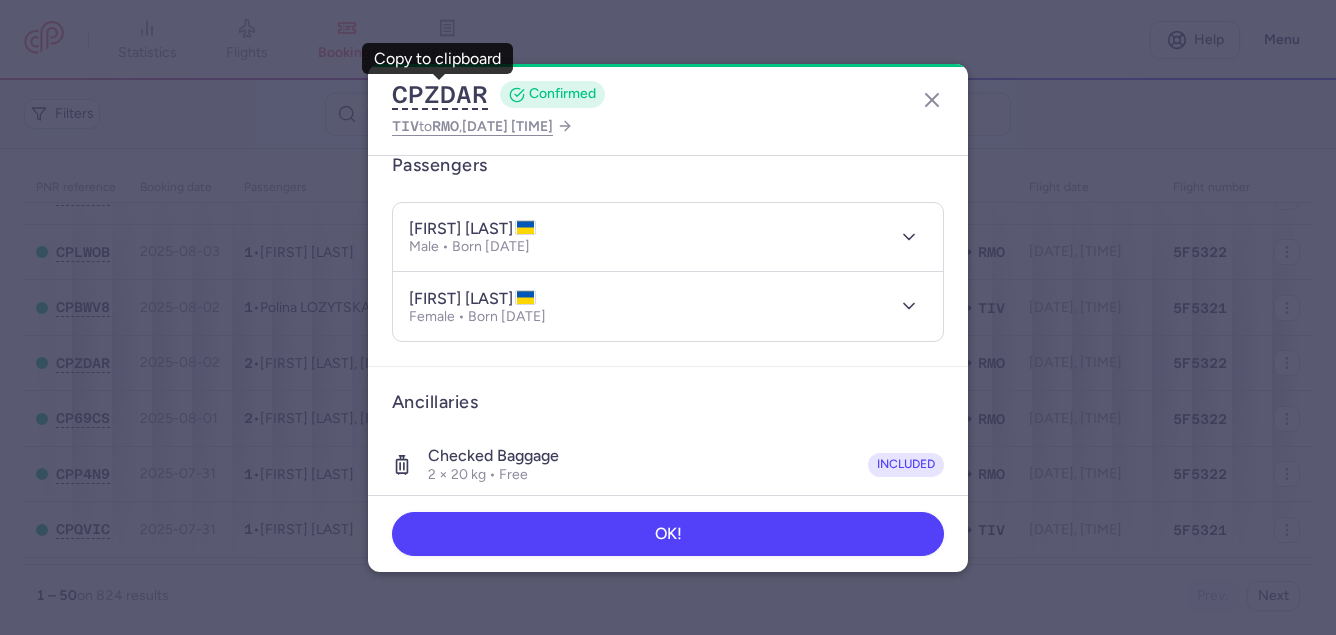 scroll, scrollTop: 200, scrollLeft: 0, axis: vertical 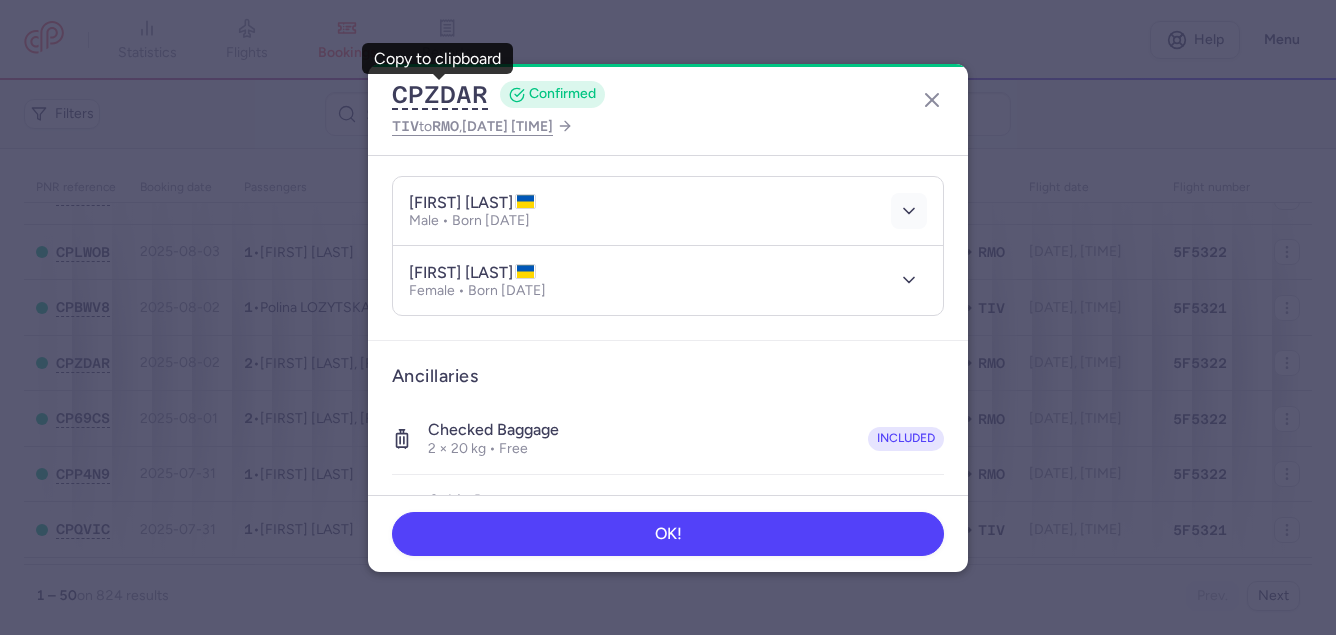 click 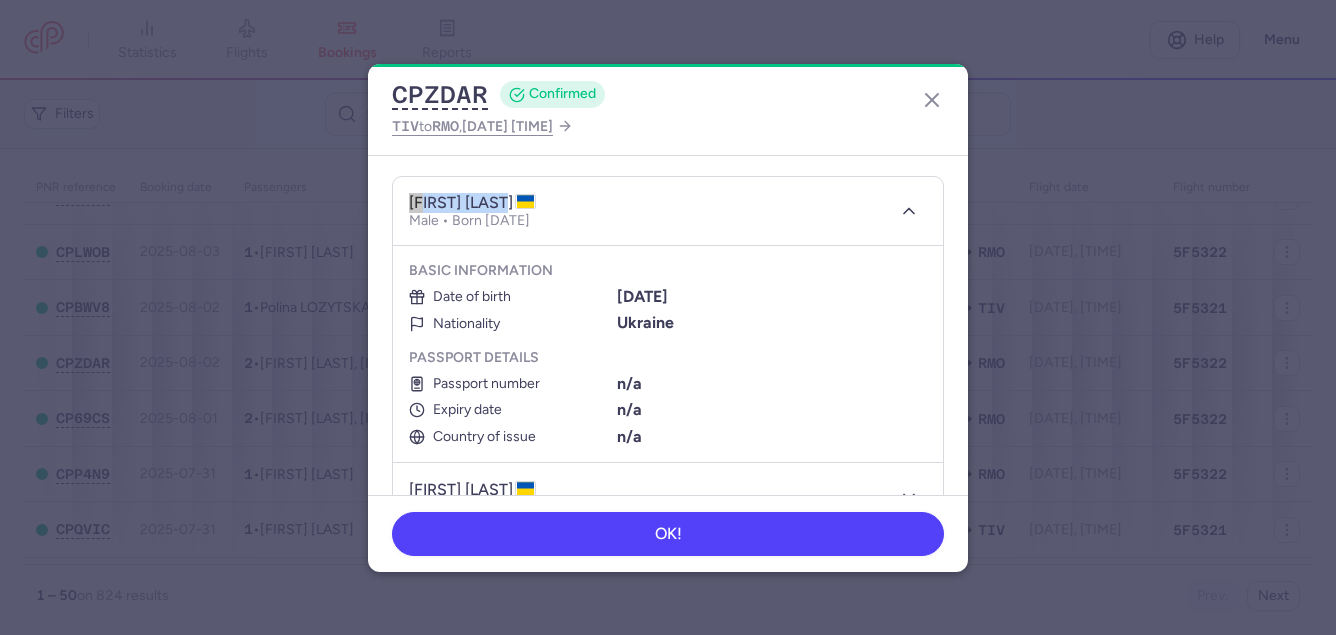 drag, startPoint x: 405, startPoint y: 202, endPoint x: 525, endPoint y: 197, distance: 120.10412 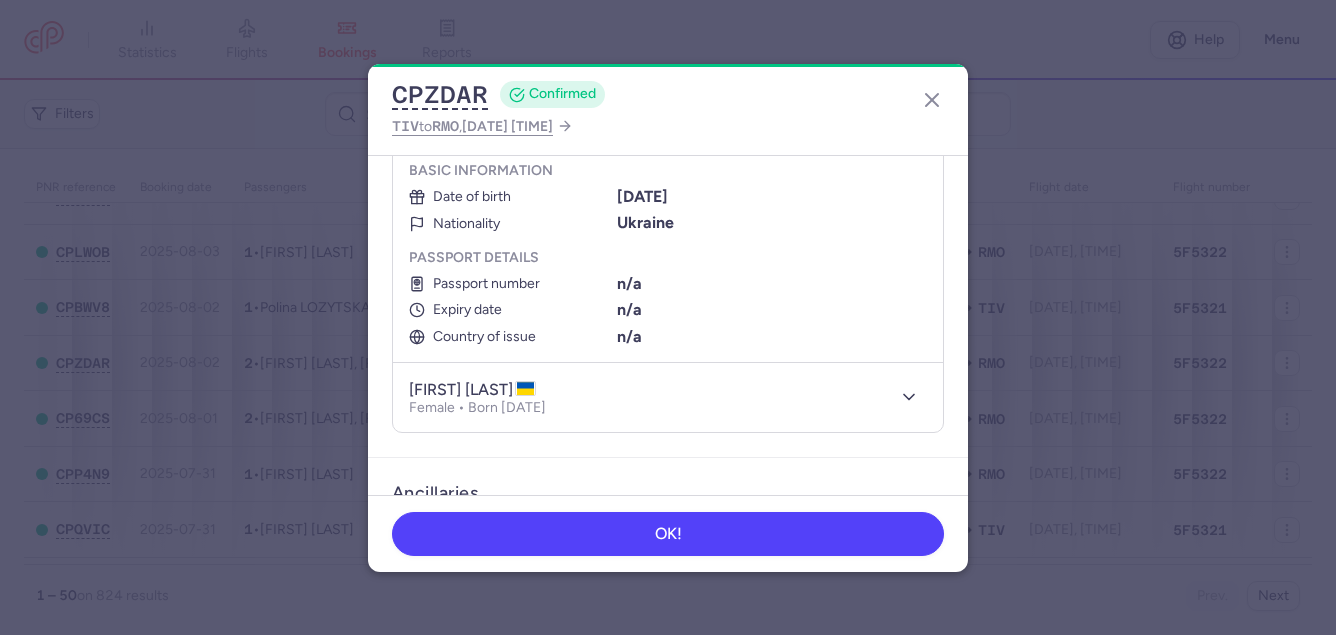 scroll, scrollTop: 200, scrollLeft: 0, axis: vertical 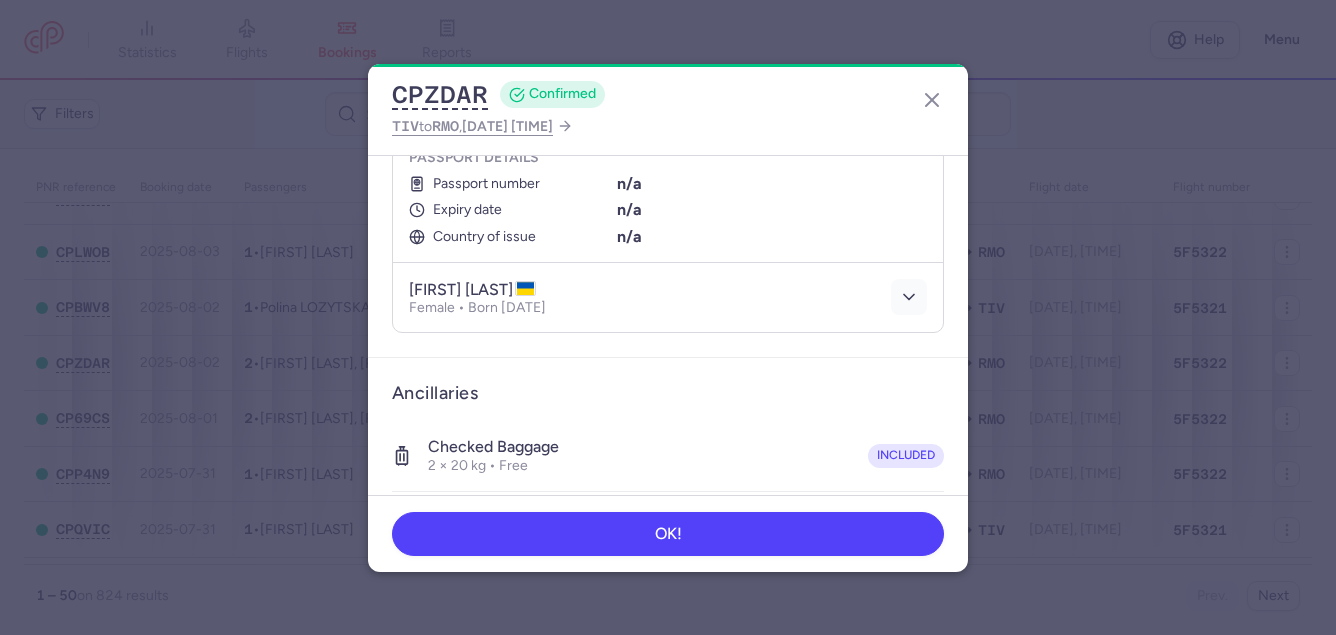 click 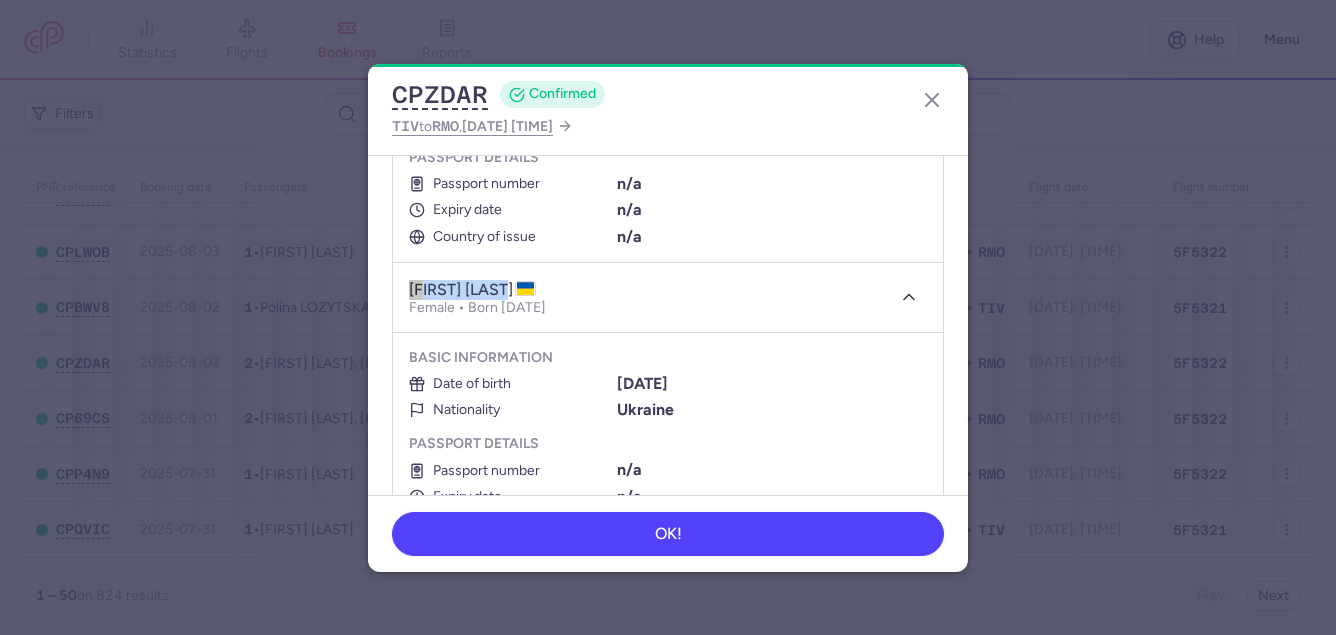 drag, startPoint x: 405, startPoint y: 291, endPoint x: 529, endPoint y: 290, distance: 124.004036 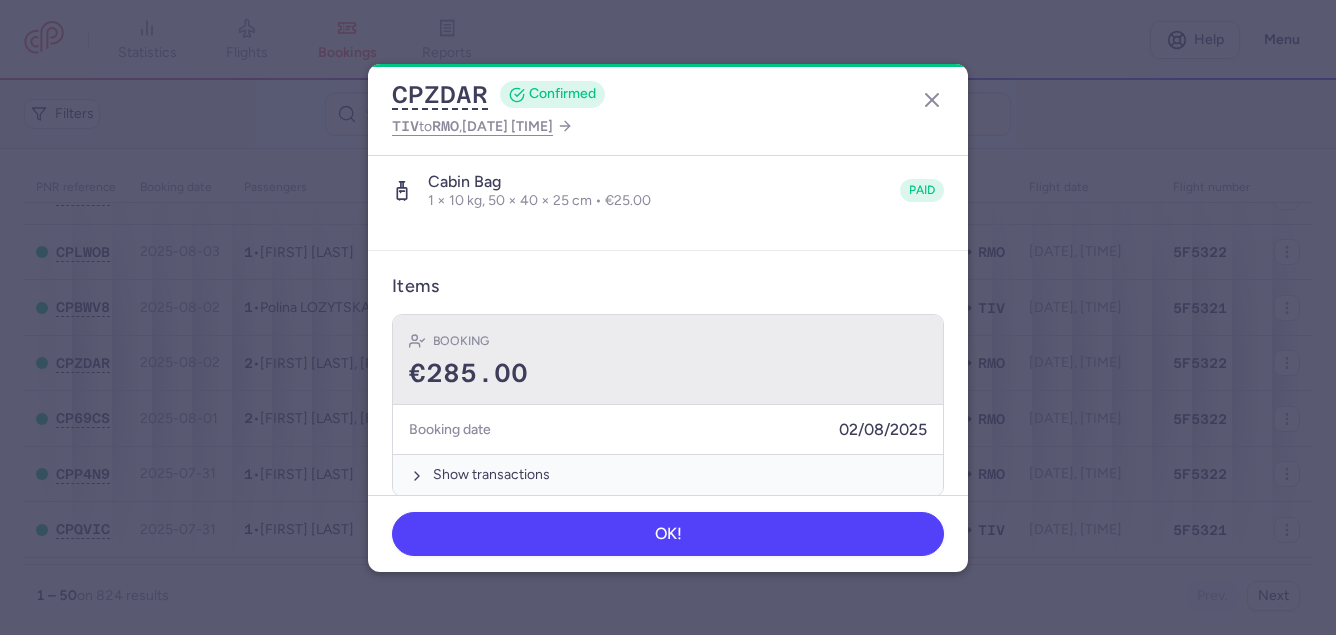 scroll, scrollTop: 979, scrollLeft: 0, axis: vertical 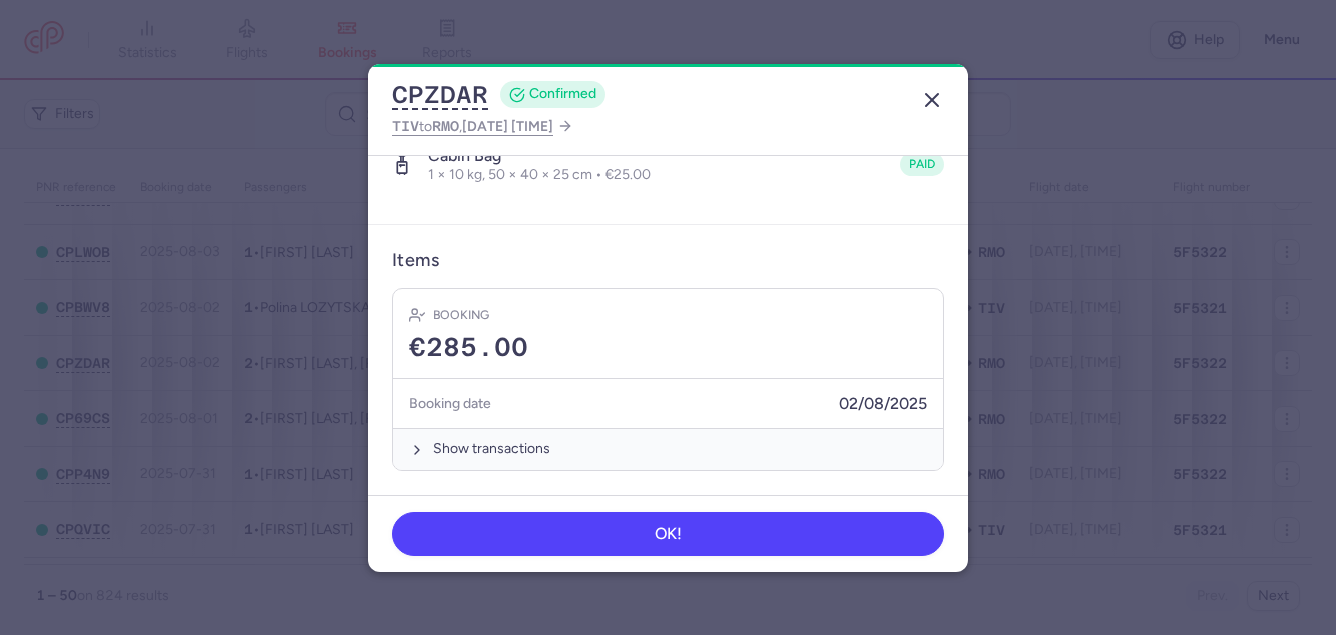 click 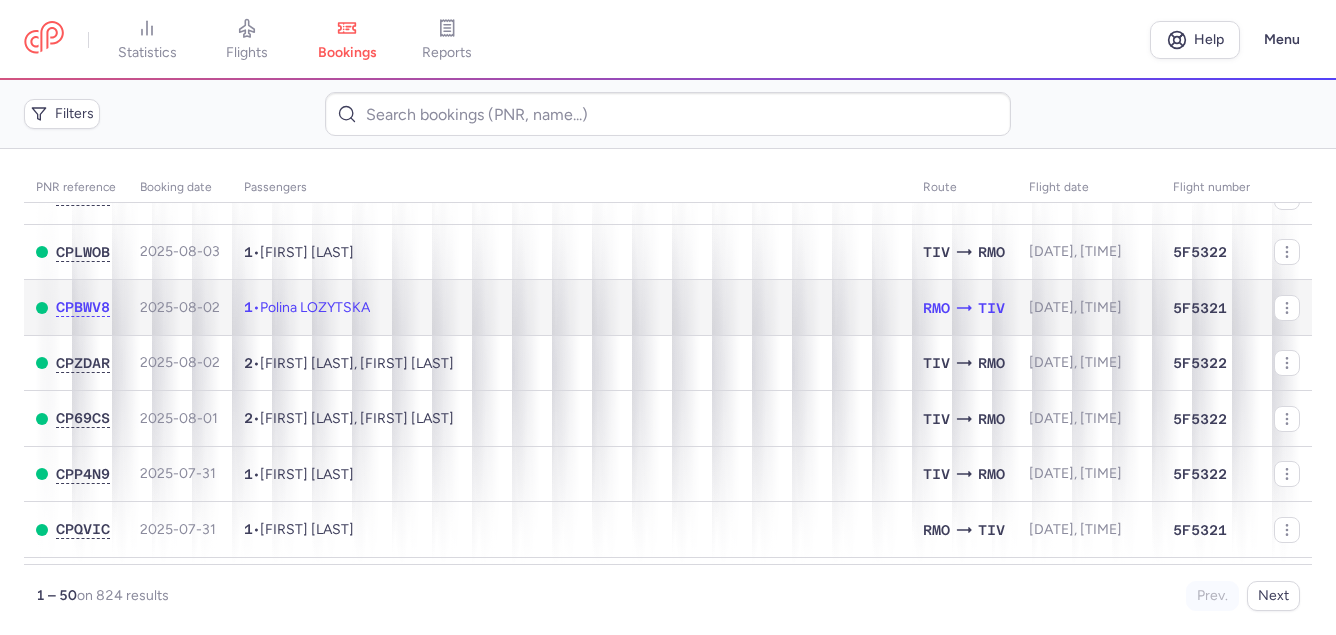 click on "1 • [FIRST] [LAST]" 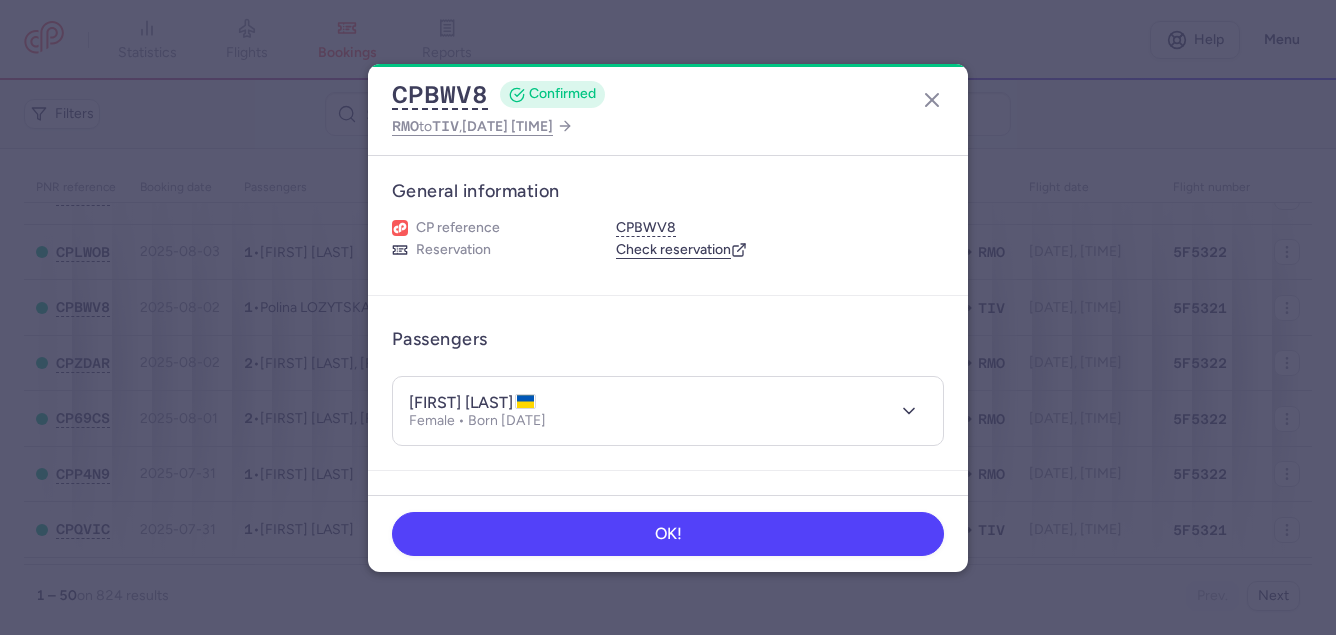 drag, startPoint x: 406, startPoint y: 402, endPoint x: 533, endPoint y: 398, distance: 127.06297 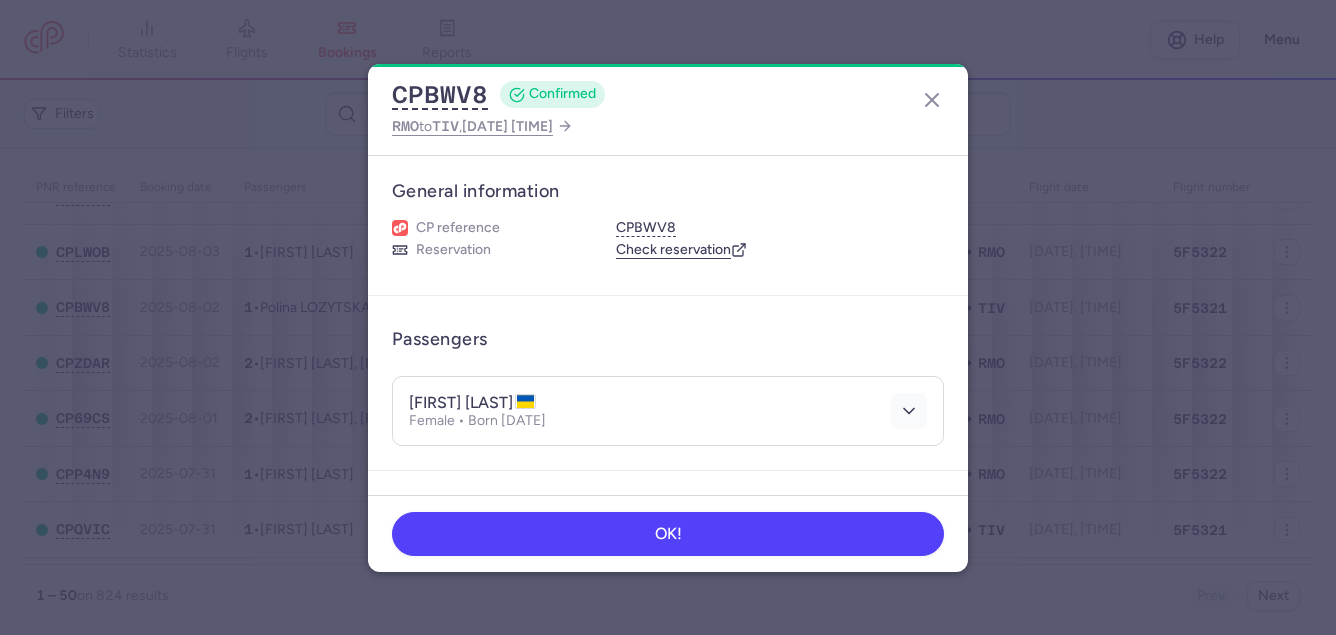 click 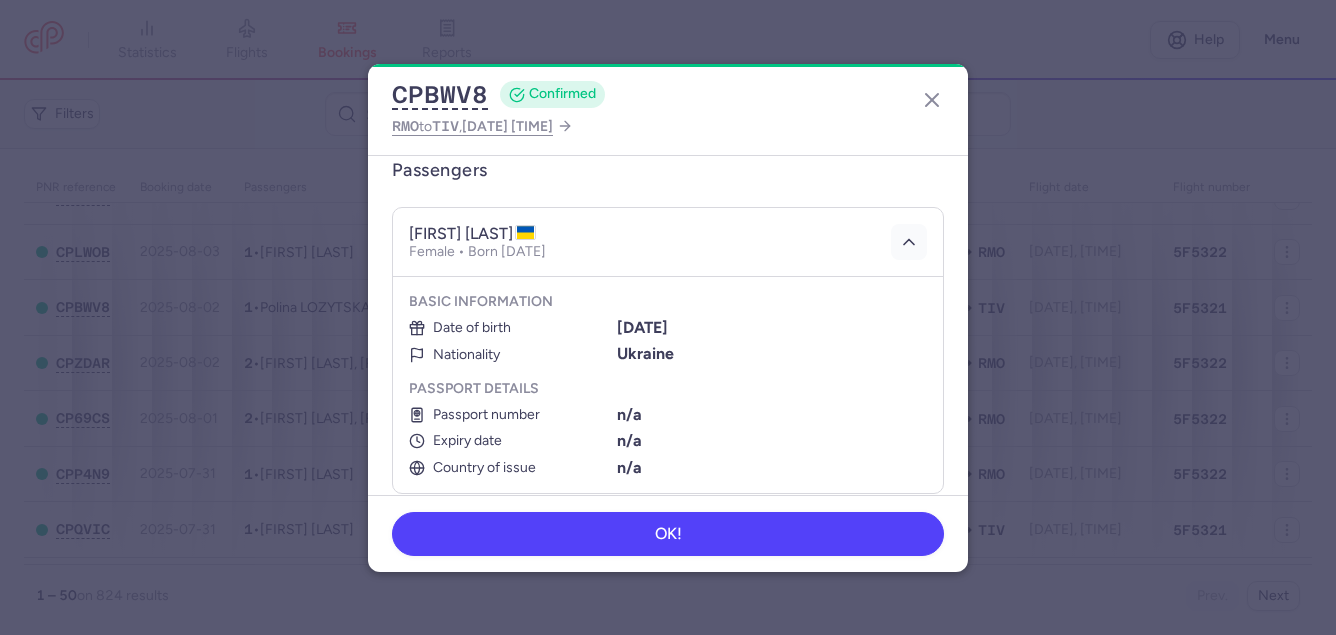 scroll, scrollTop: 200, scrollLeft: 0, axis: vertical 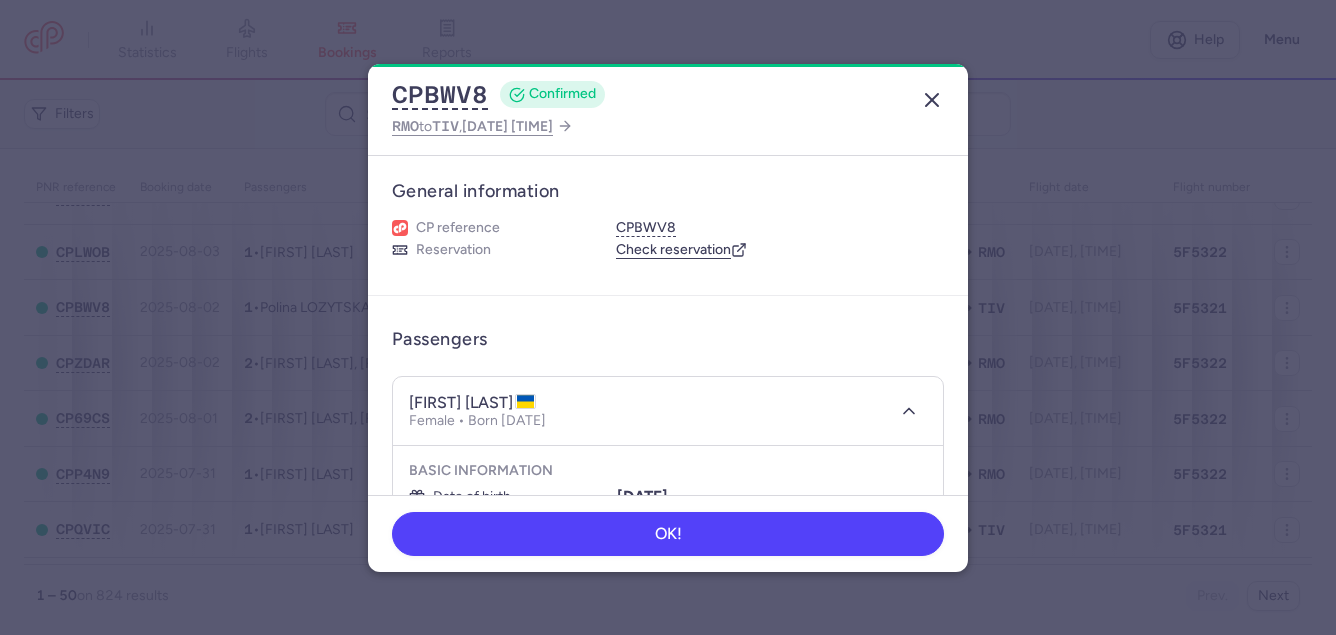click 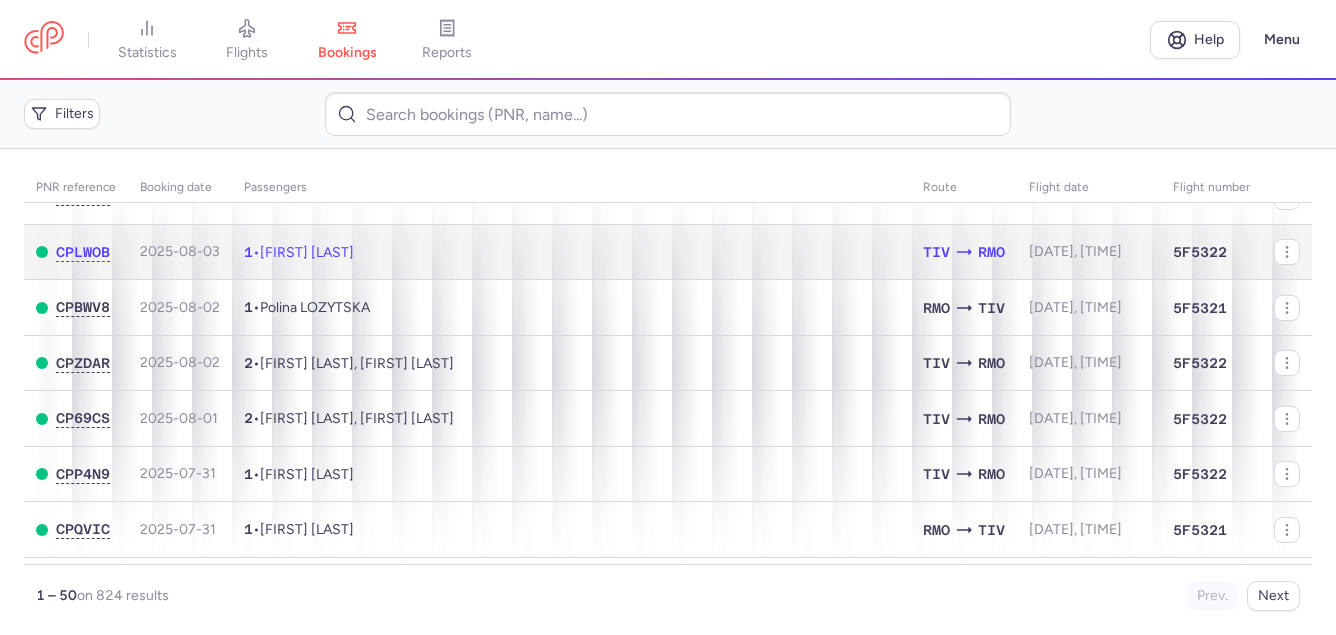click on "1 • [FIRST] [LAST]" 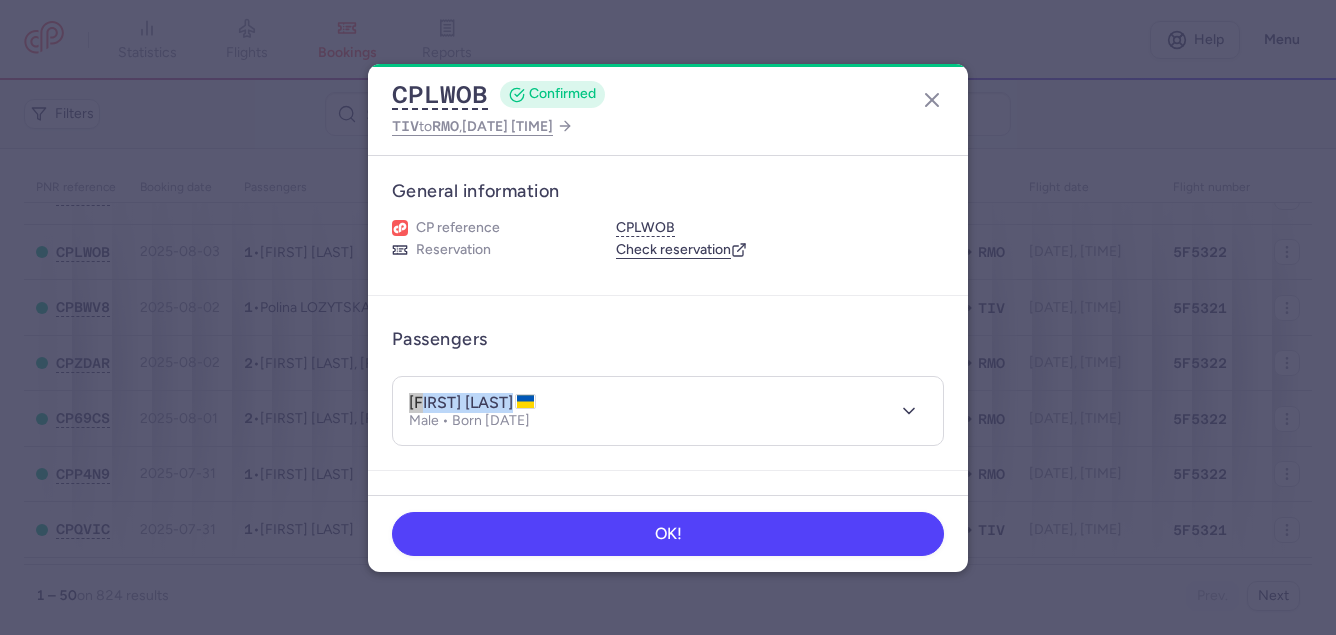 drag, startPoint x: 401, startPoint y: 403, endPoint x: 524, endPoint y: 399, distance: 123.065025 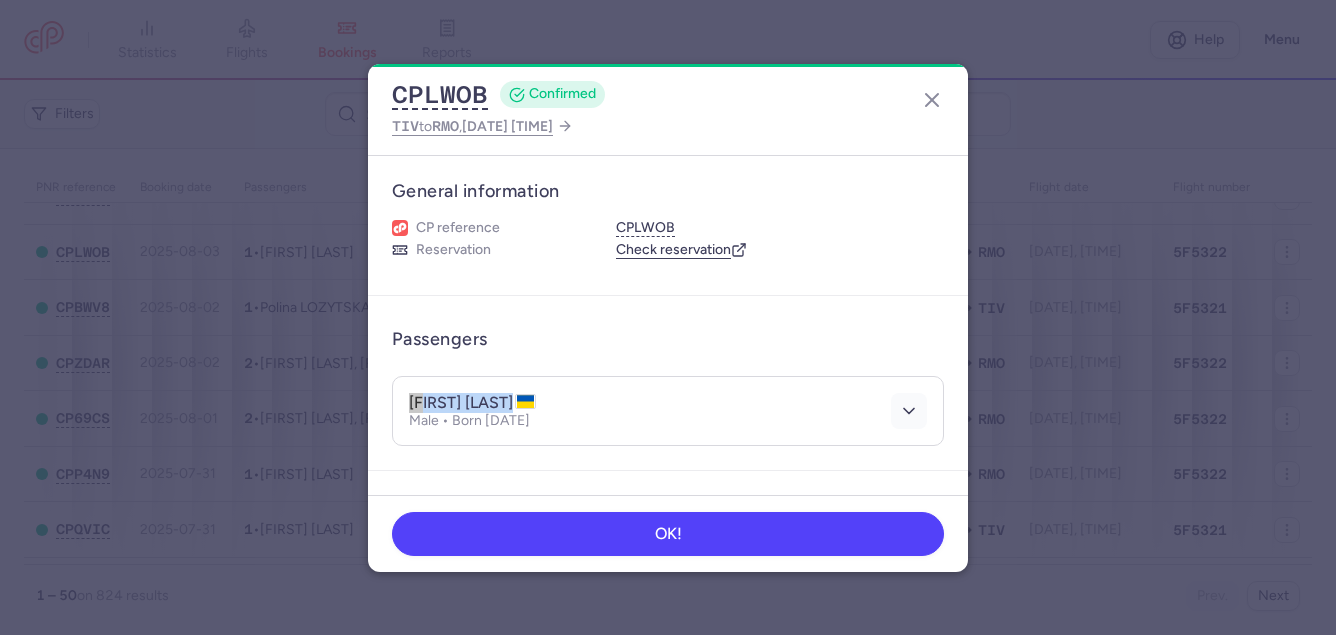 click 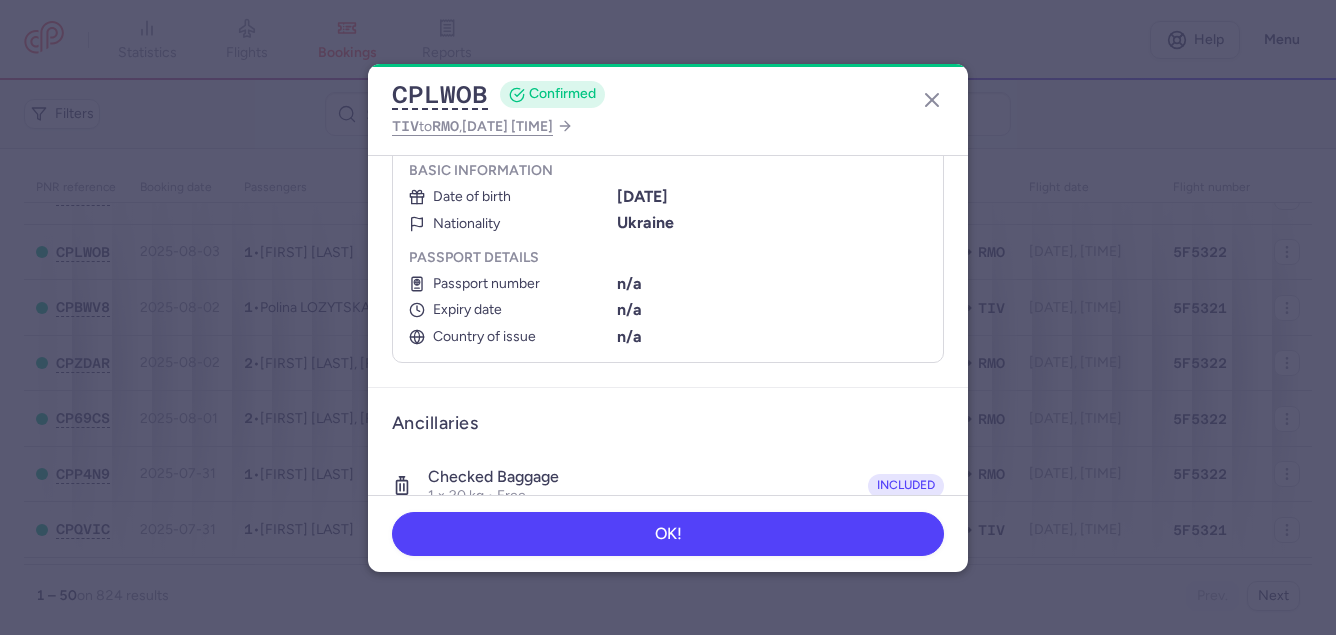 scroll, scrollTop: 200, scrollLeft: 0, axis: vertical 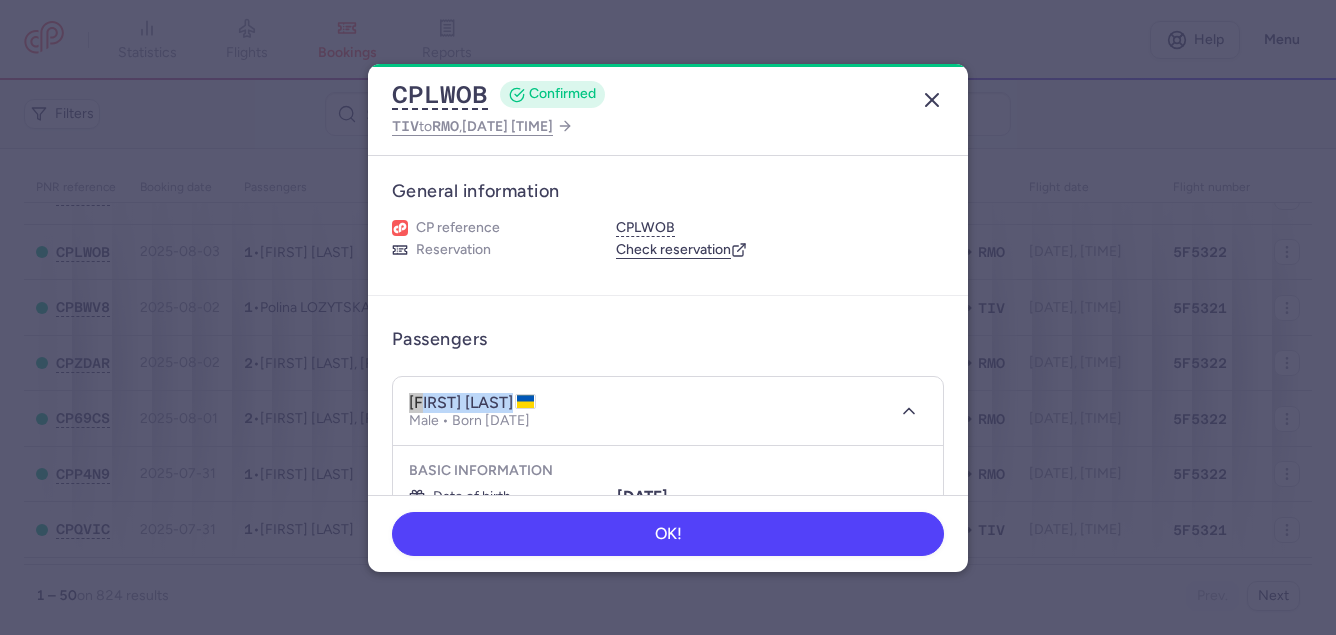 click 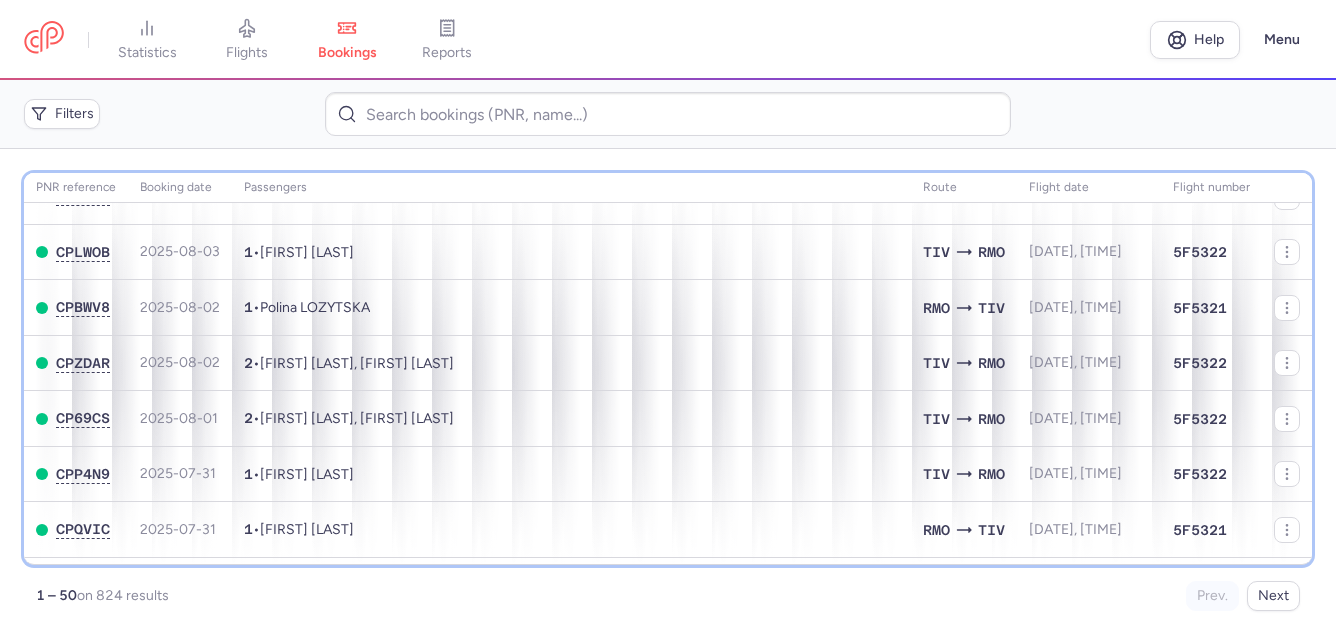 scroll, scrollTop: 160, scrollLeft: 0, axis: vertical 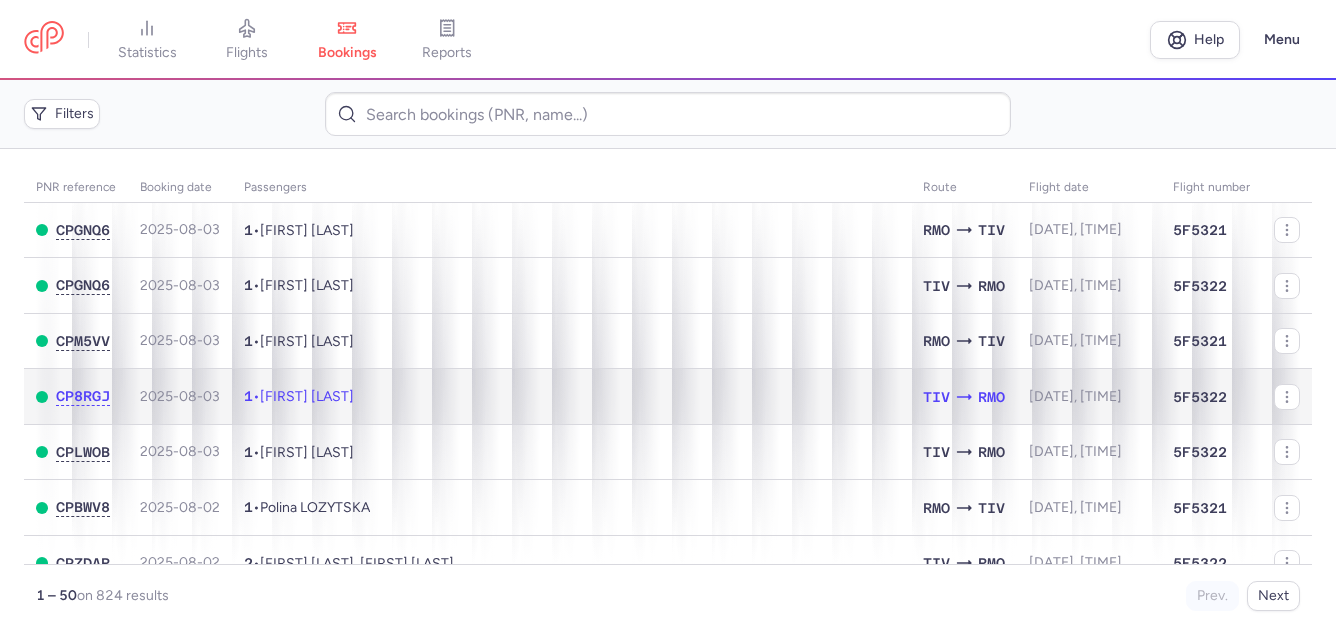 click on "[FIRST] [LAST]" at bounding box center (307, 396) 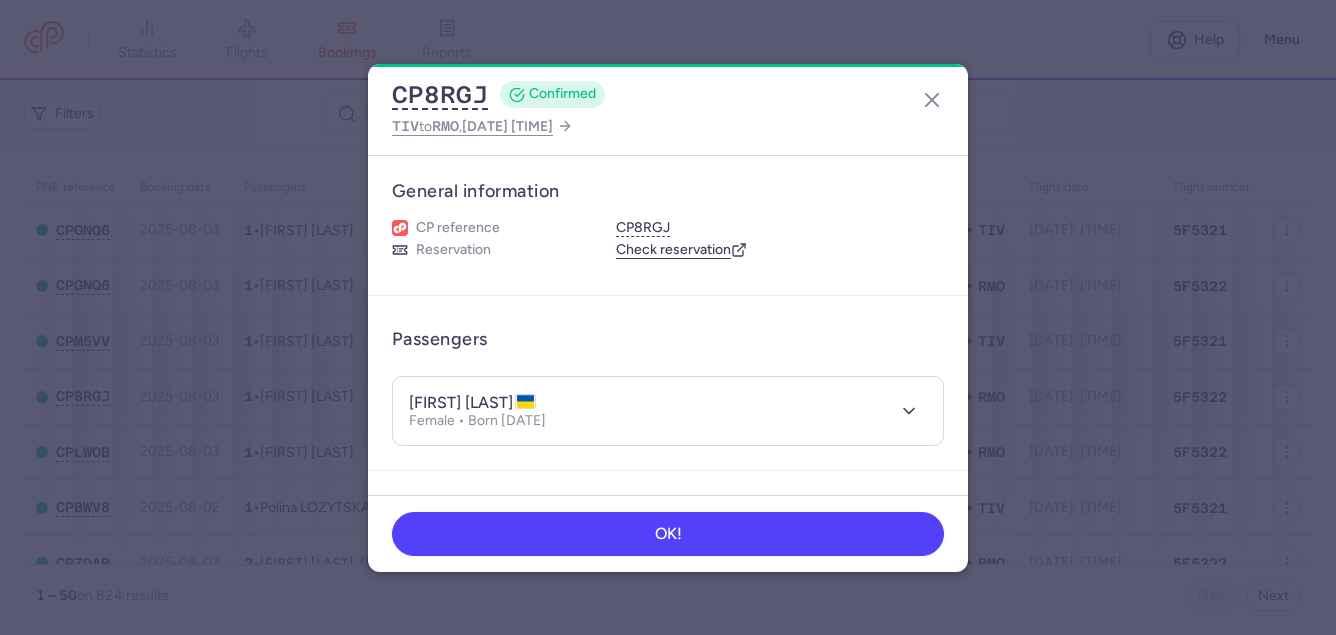drag, startPoint x: 411, startPoint y: 404, endPoint x: 546, endPoint y: 397, distance: 135.18137 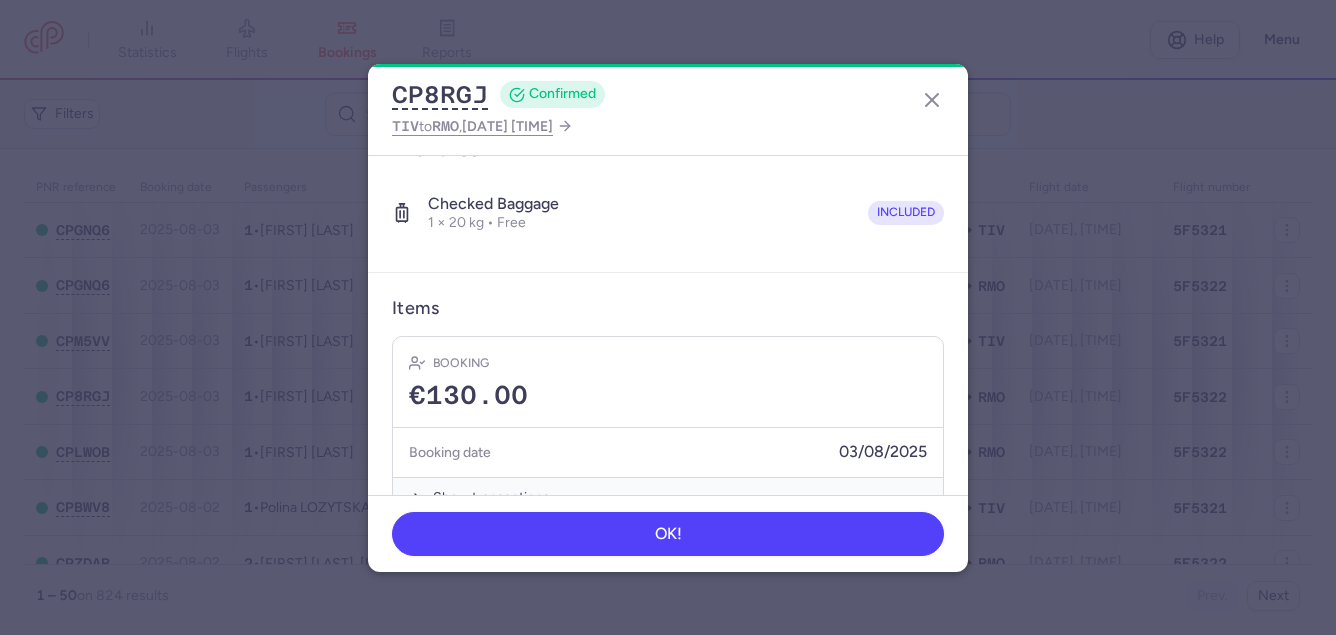 scroll, scrollTop: 404, scrollLeft: 0, axis: vertical 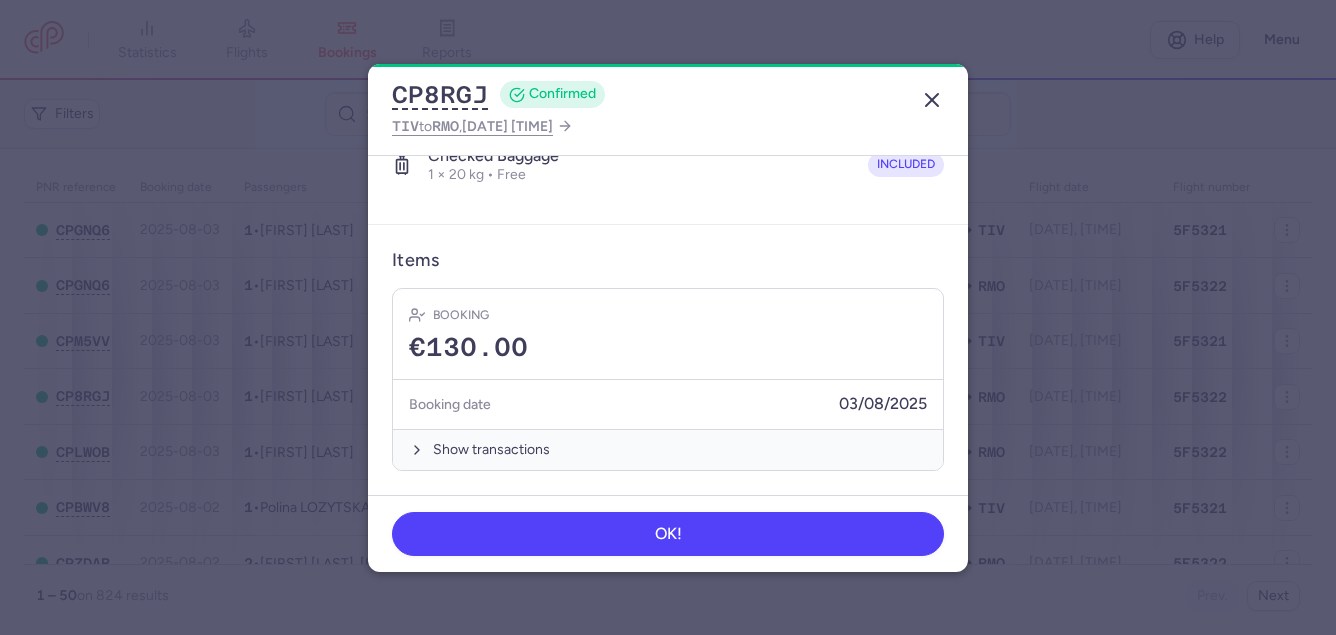click 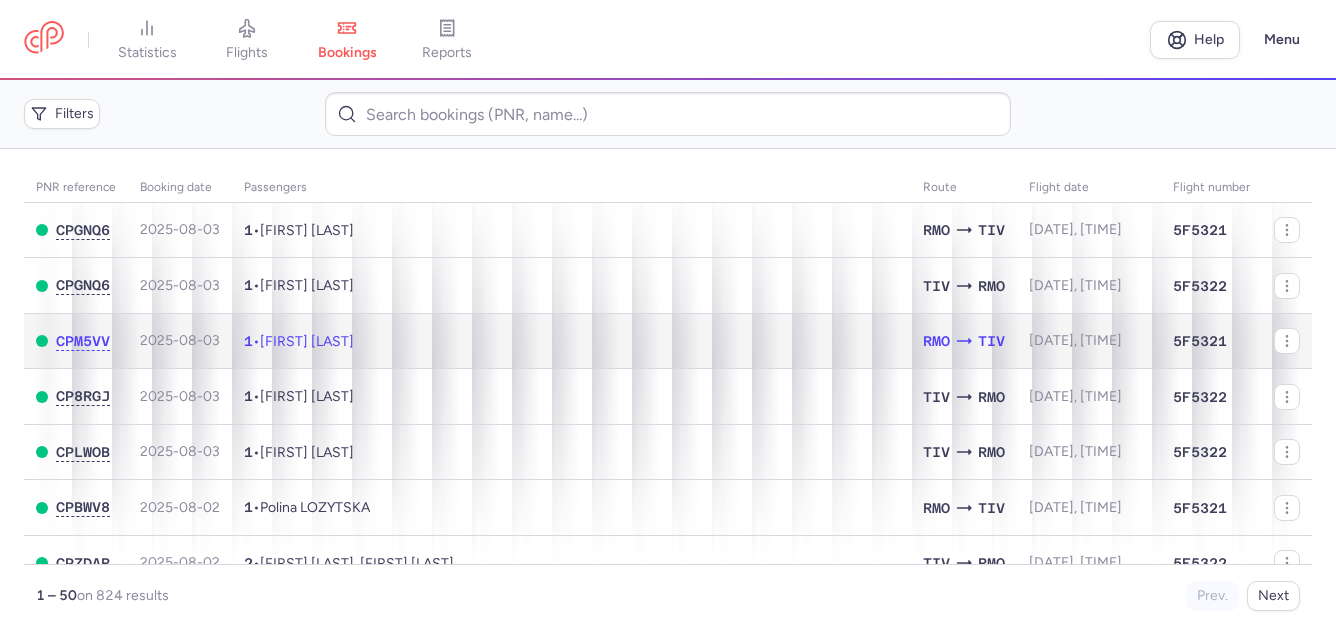 click on "1 • [FIRST] [LAST]" 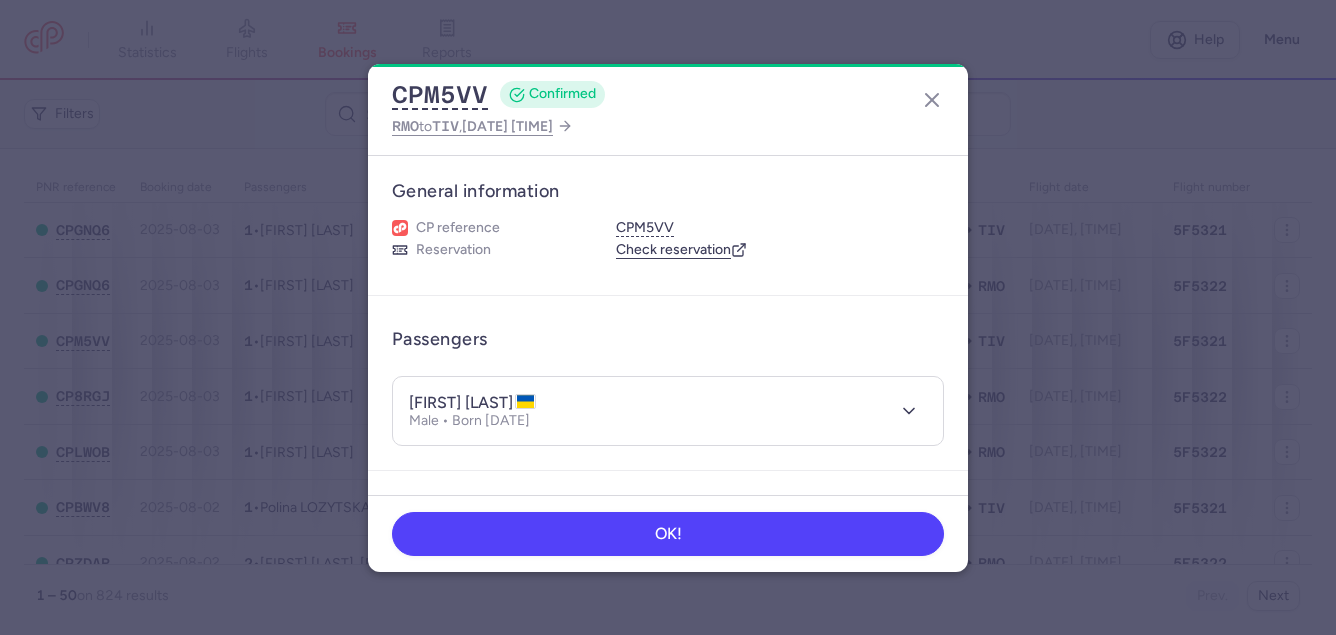 drag, startPoint x: 403, startPoint y: 403, endPoint x: 566, endPoint y: 405, distance: 163.01227 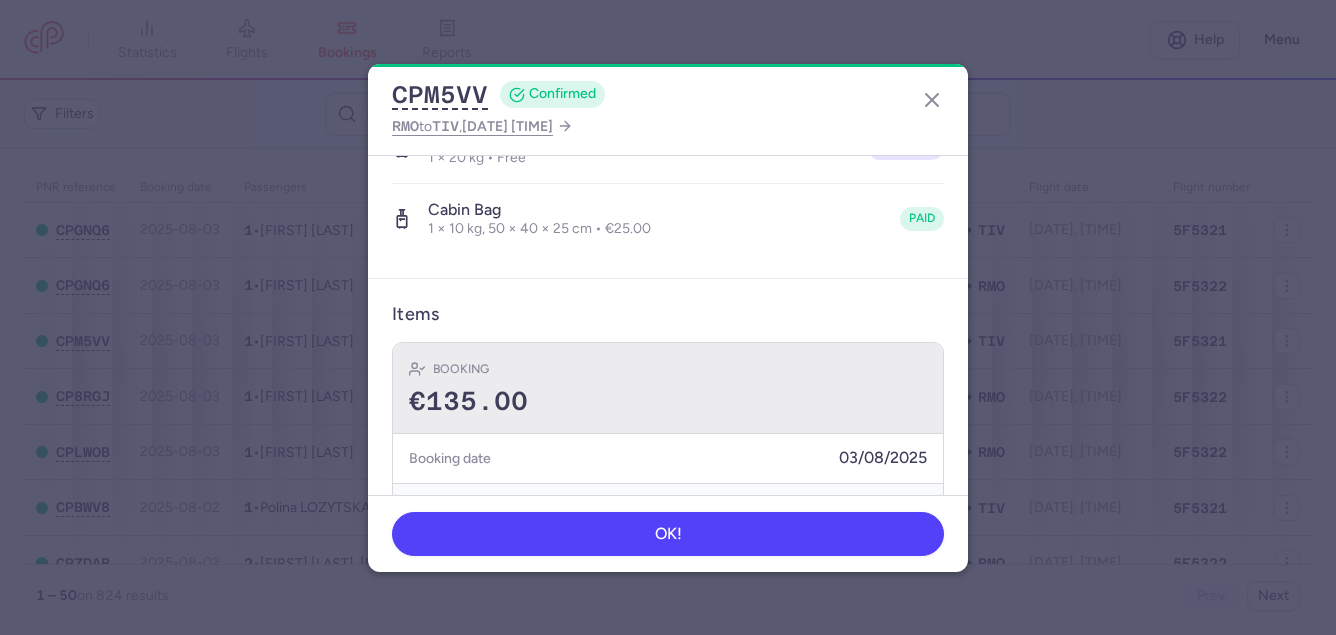scroll, scrollTop: 475, scrollLeft: 0, axis: vertical 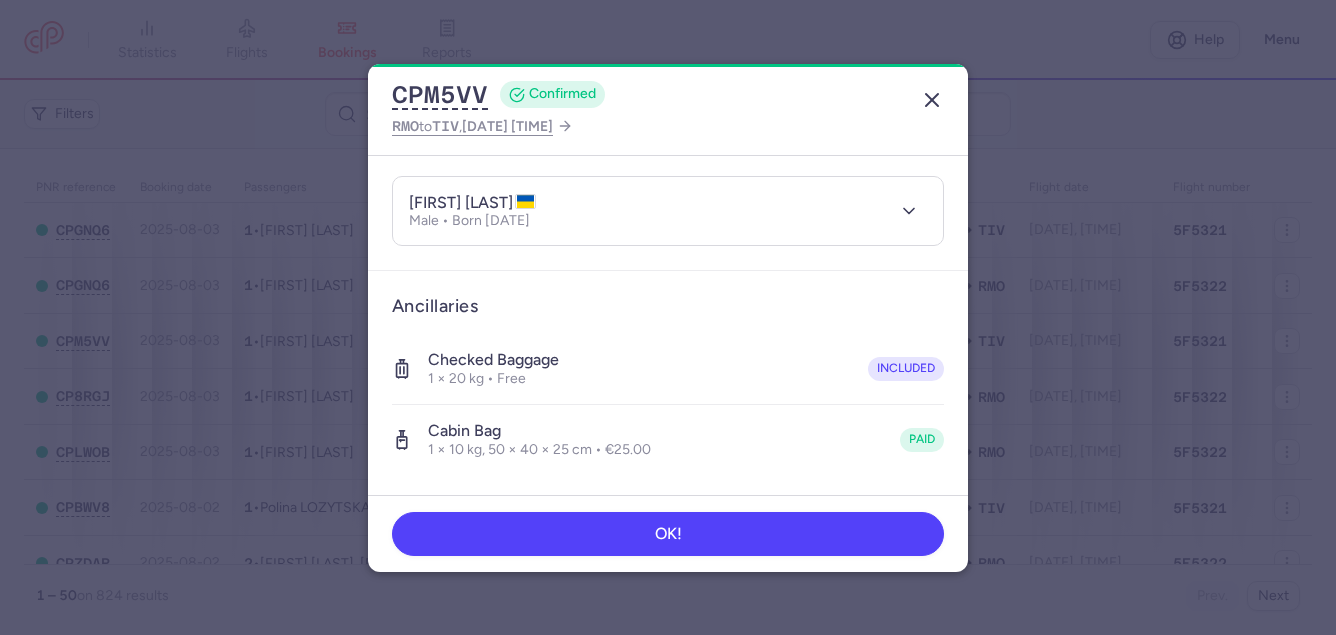 click 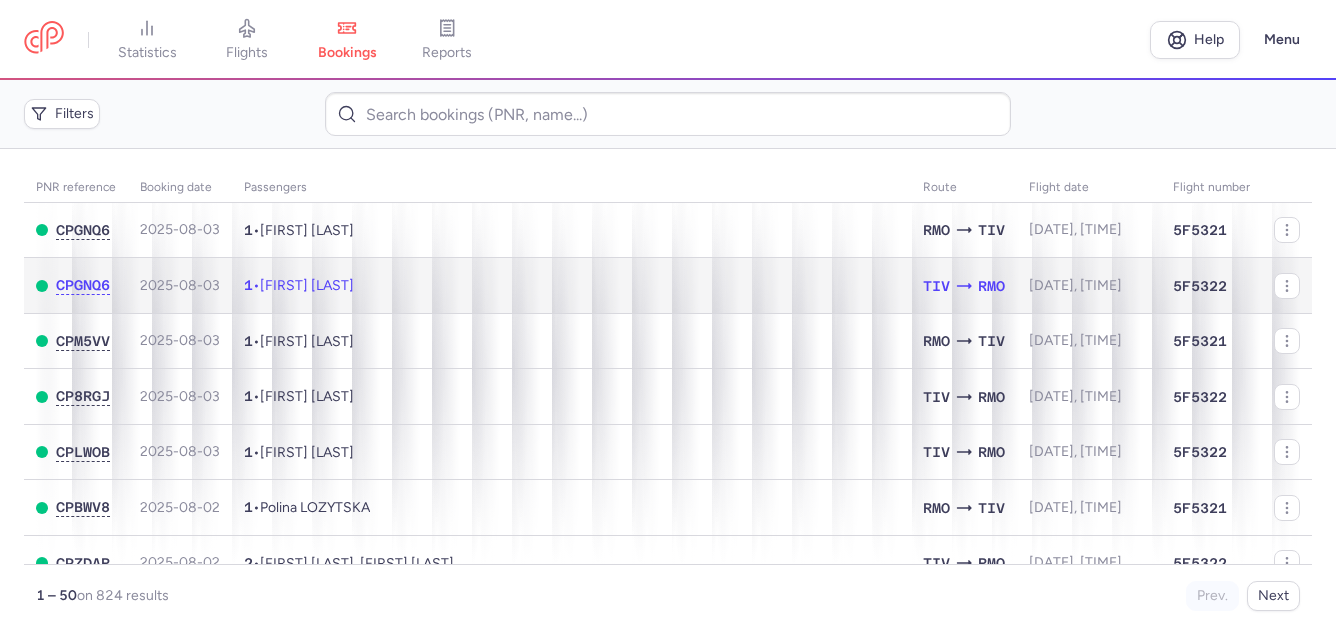 click on "1 • [FIRST] [LAST]" 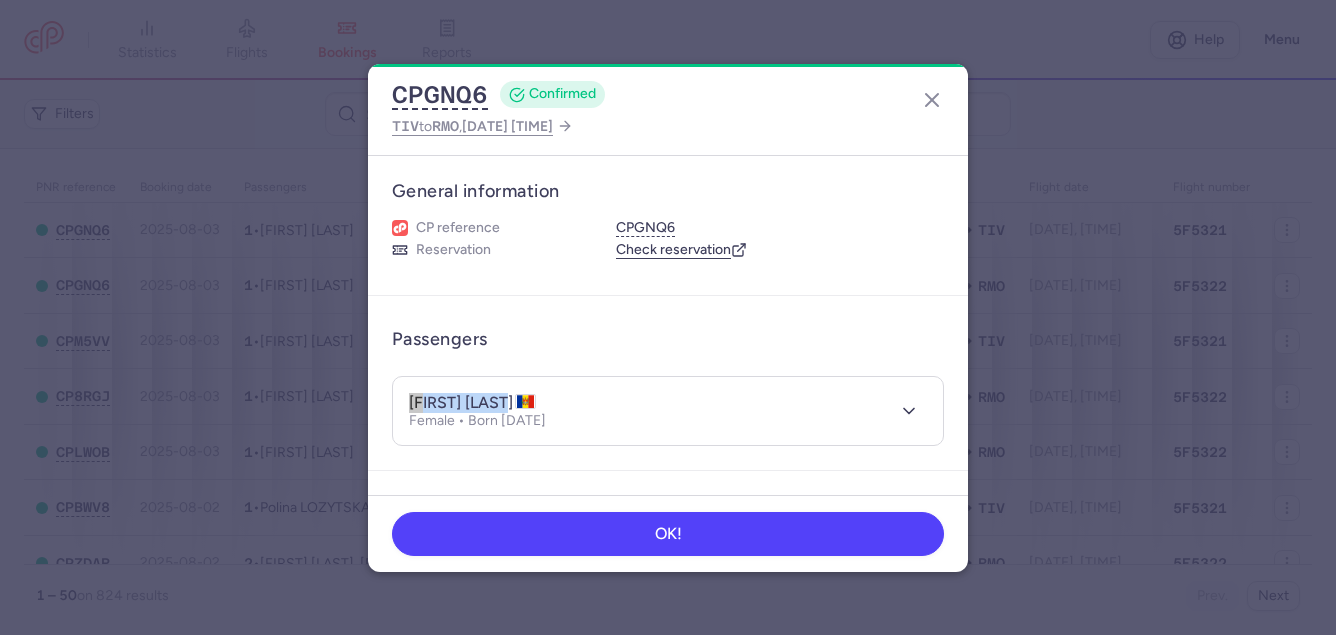 drag, startPoint x: 408, startPoint y: 406, endPoint x: 514, endPoint y: 404, distance: 106.01887 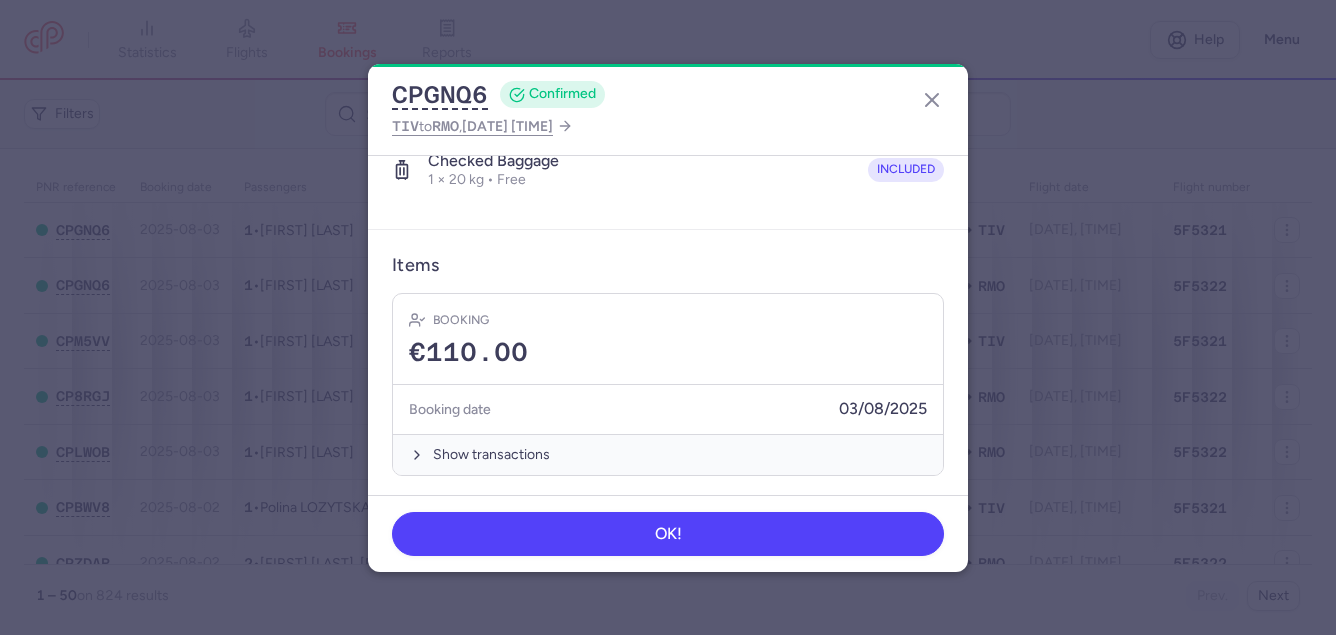 scroll, scrollTop: 404, scrollLeft: 0, axis: vertical 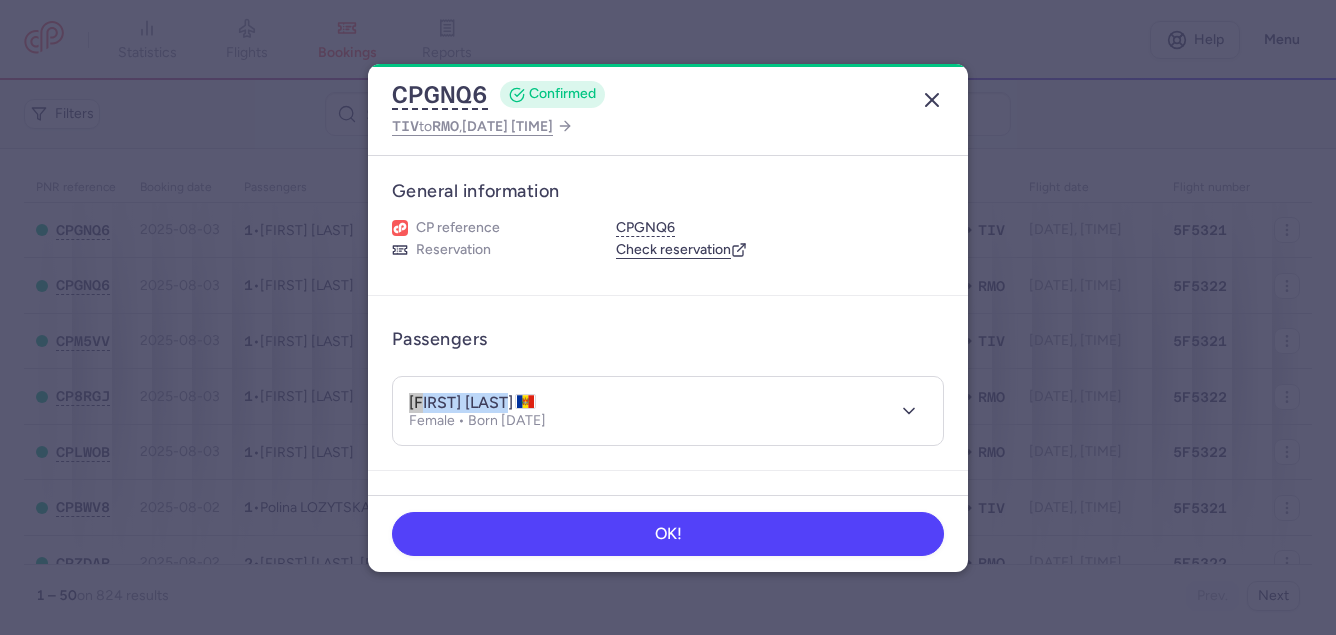 click 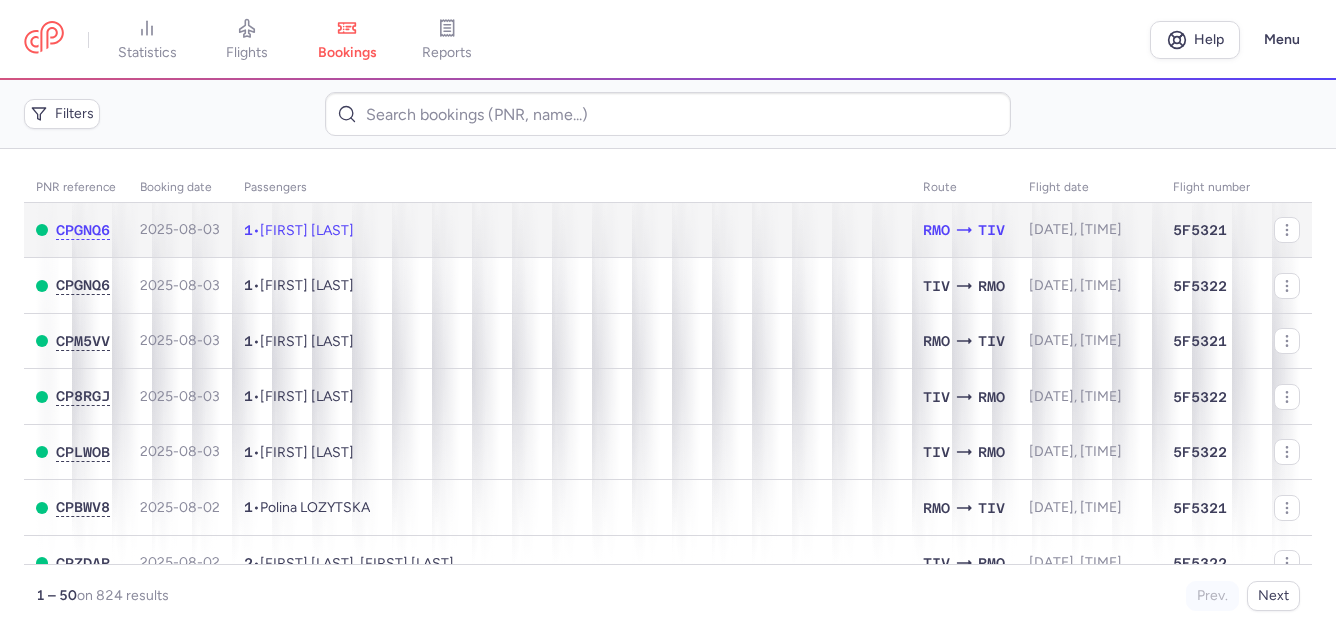 click on "1 • [FIRST] [LAST]" 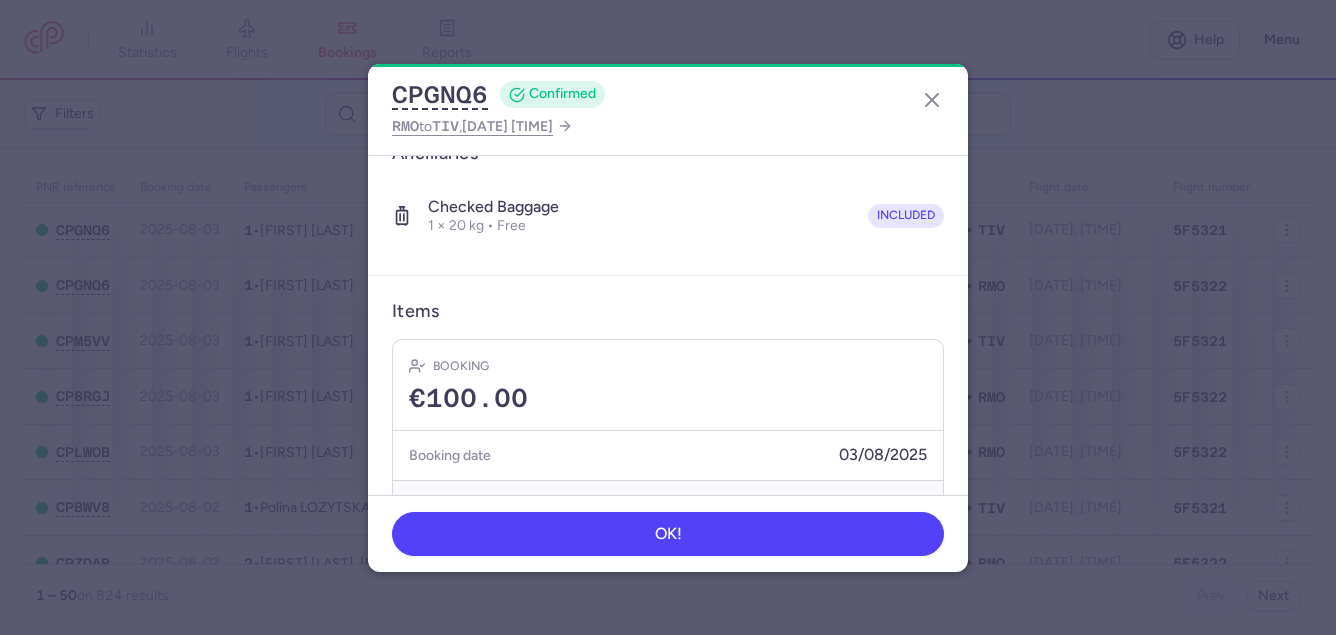 scroll, scrollTop: 400, scrollLeft: 0, axis: vertical 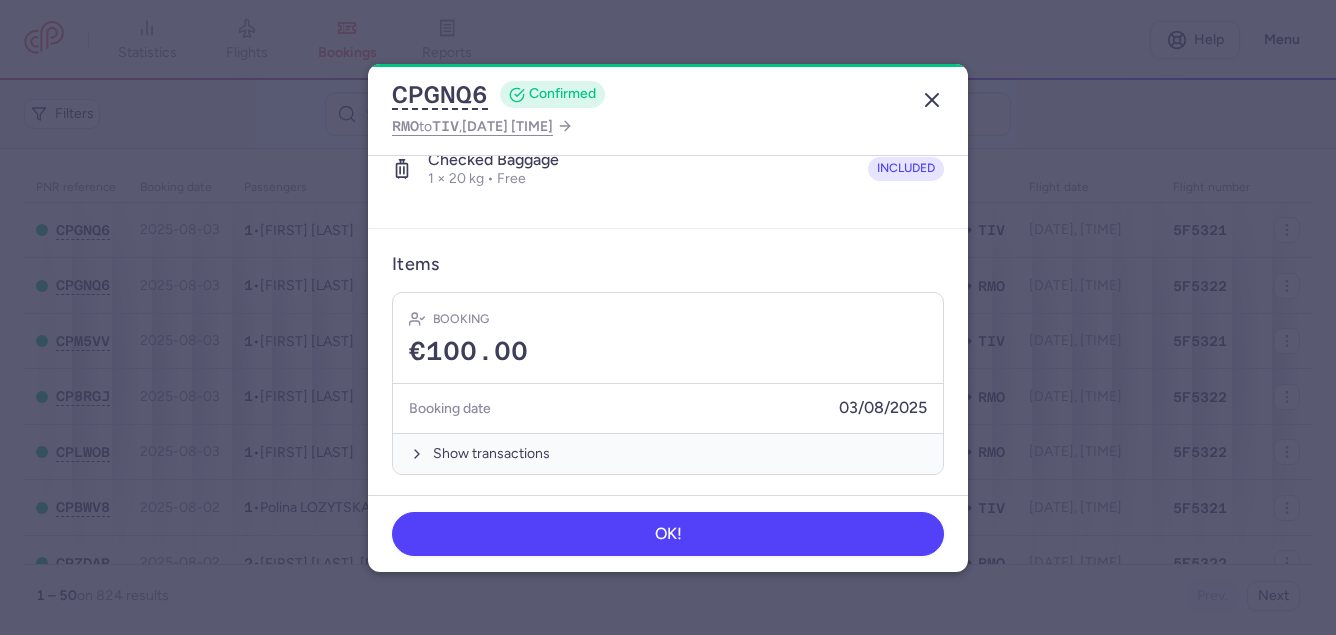 click 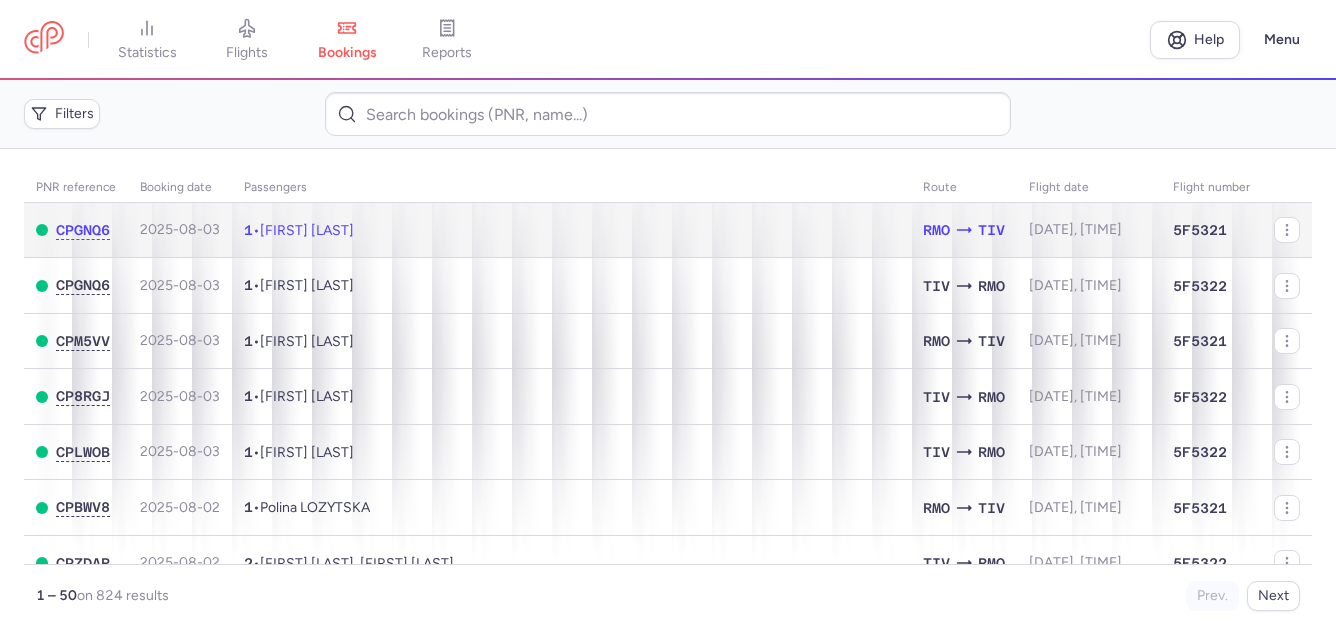 click on "1 • [FIRST] [LAST]" 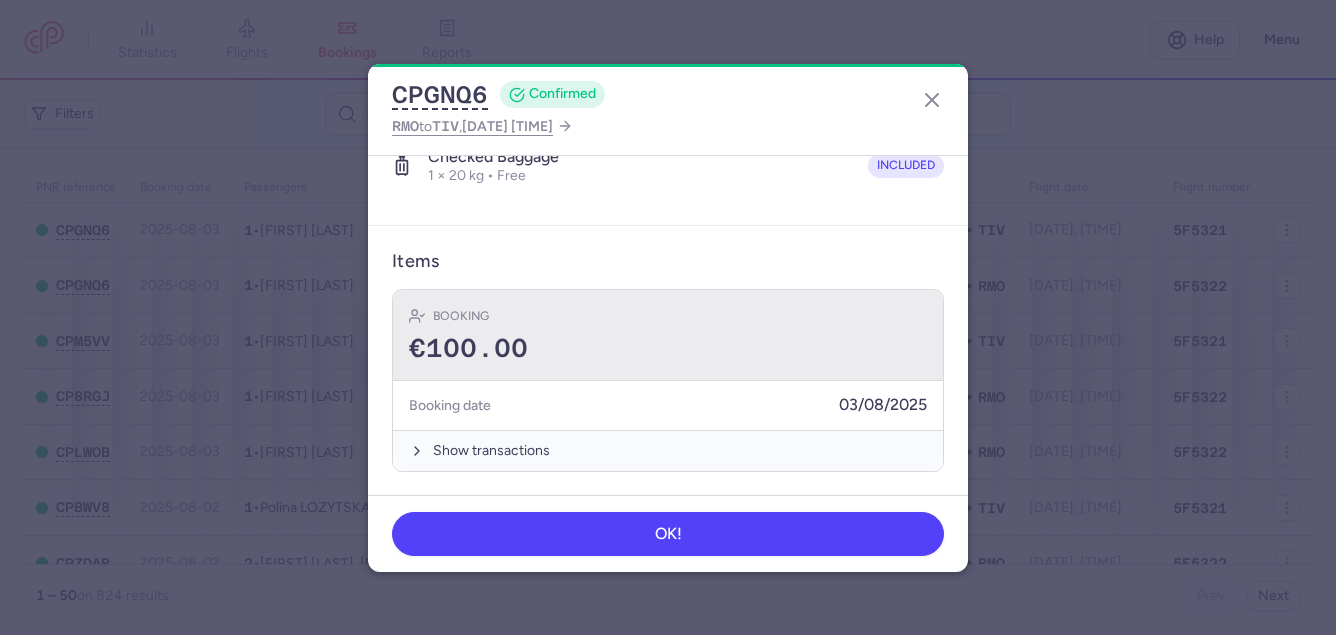 scroll, scrollTop: 404, scrollLeft: 0, axis: vertical 